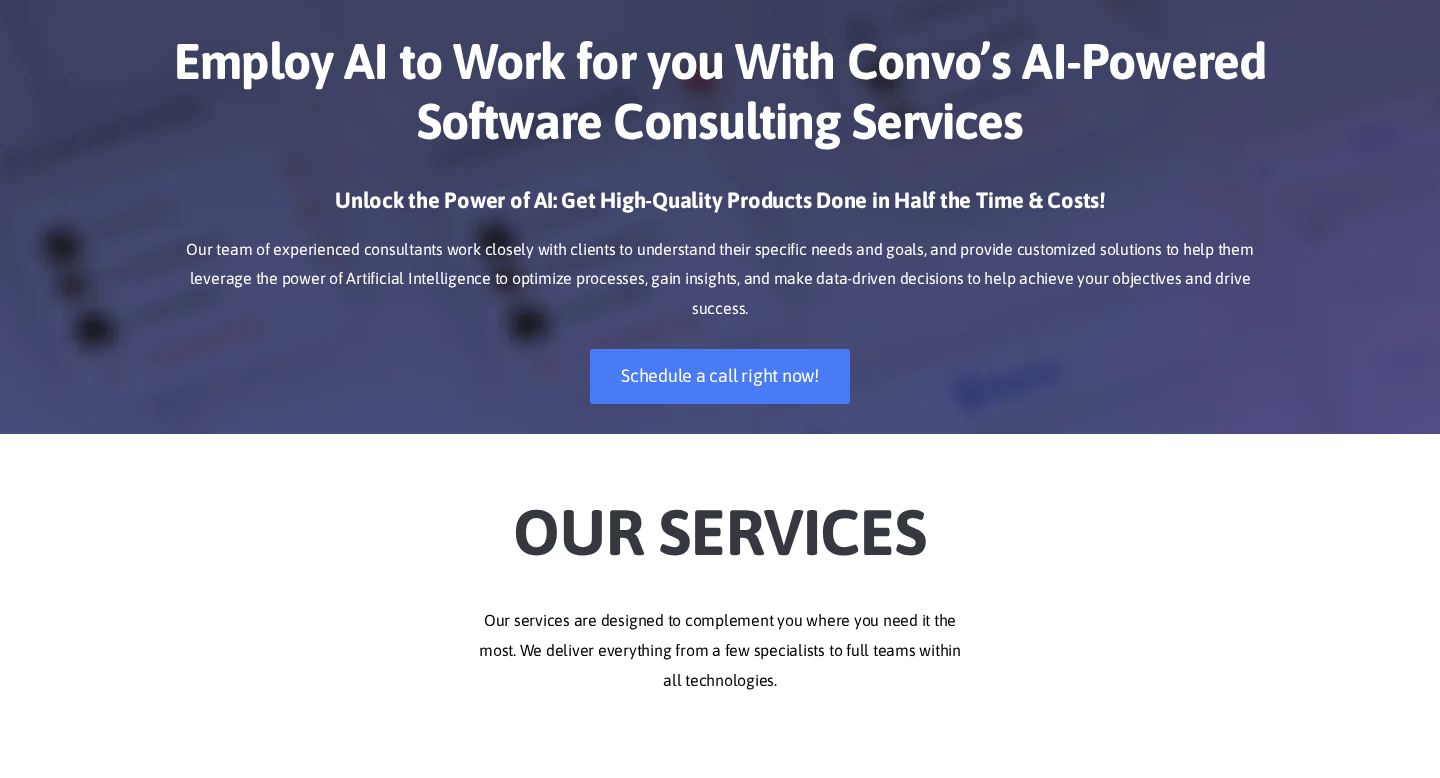 scroll, scrollTop: 0, scrollLeft: 0, axis: both 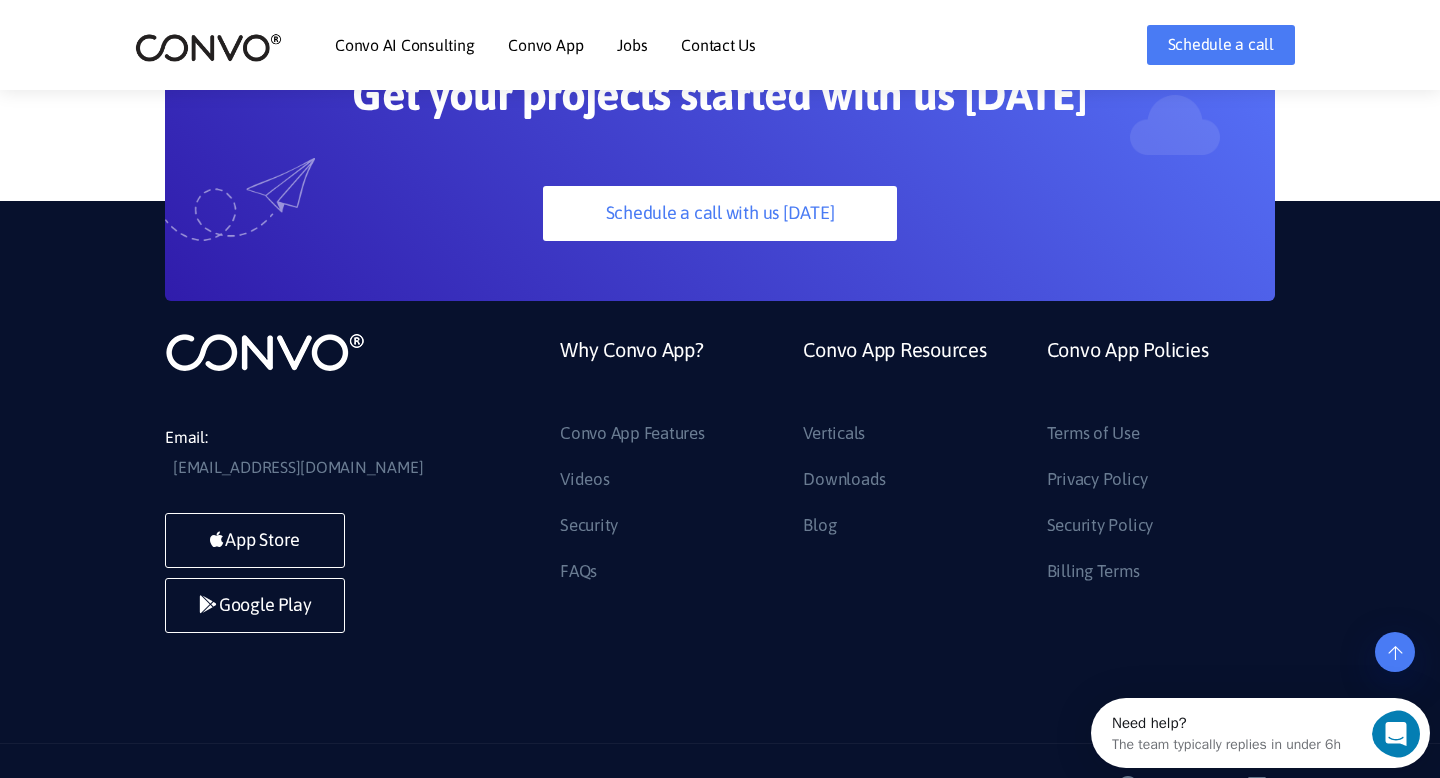 click at bounding box center (20, 854) 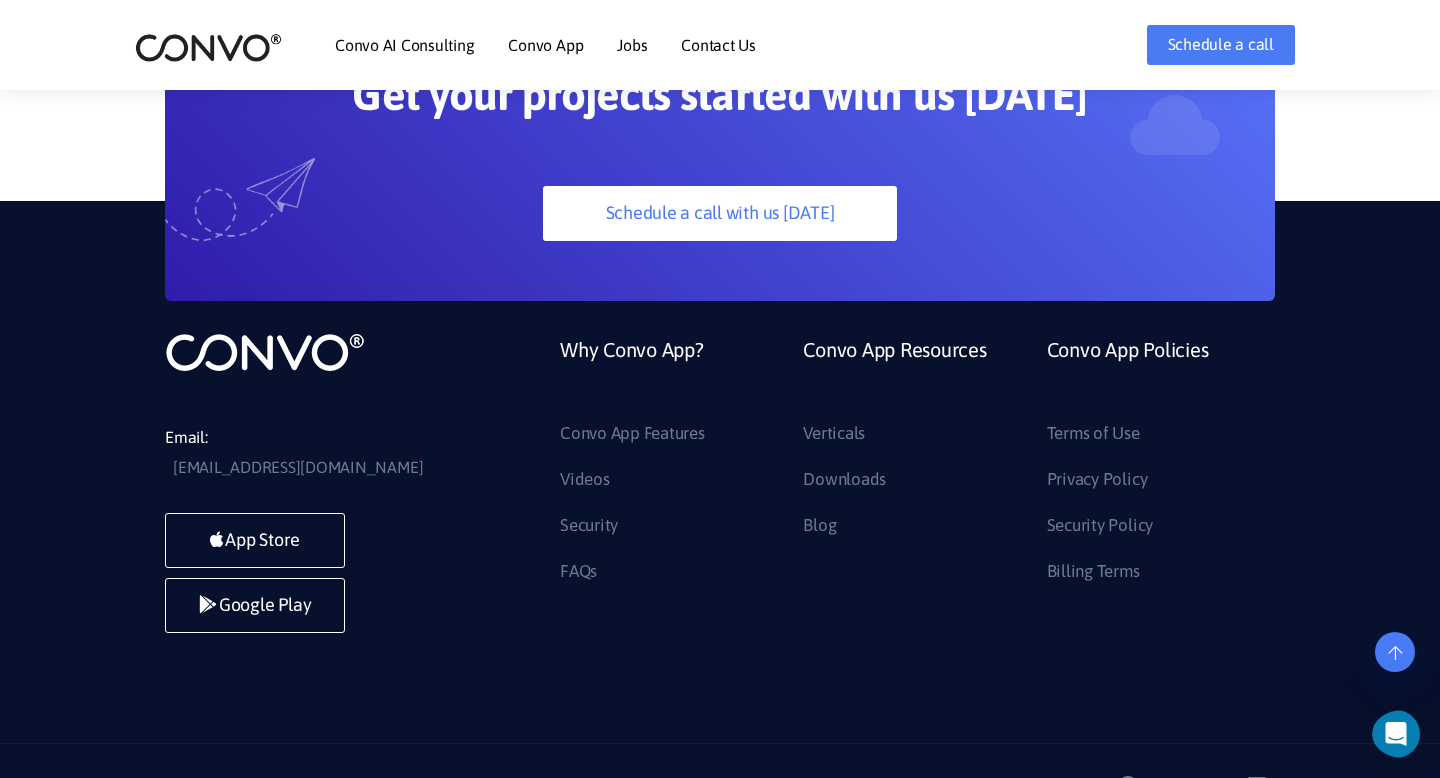 scroll, scrollTop: 5420, scrollLeft: 0, axis: vertical 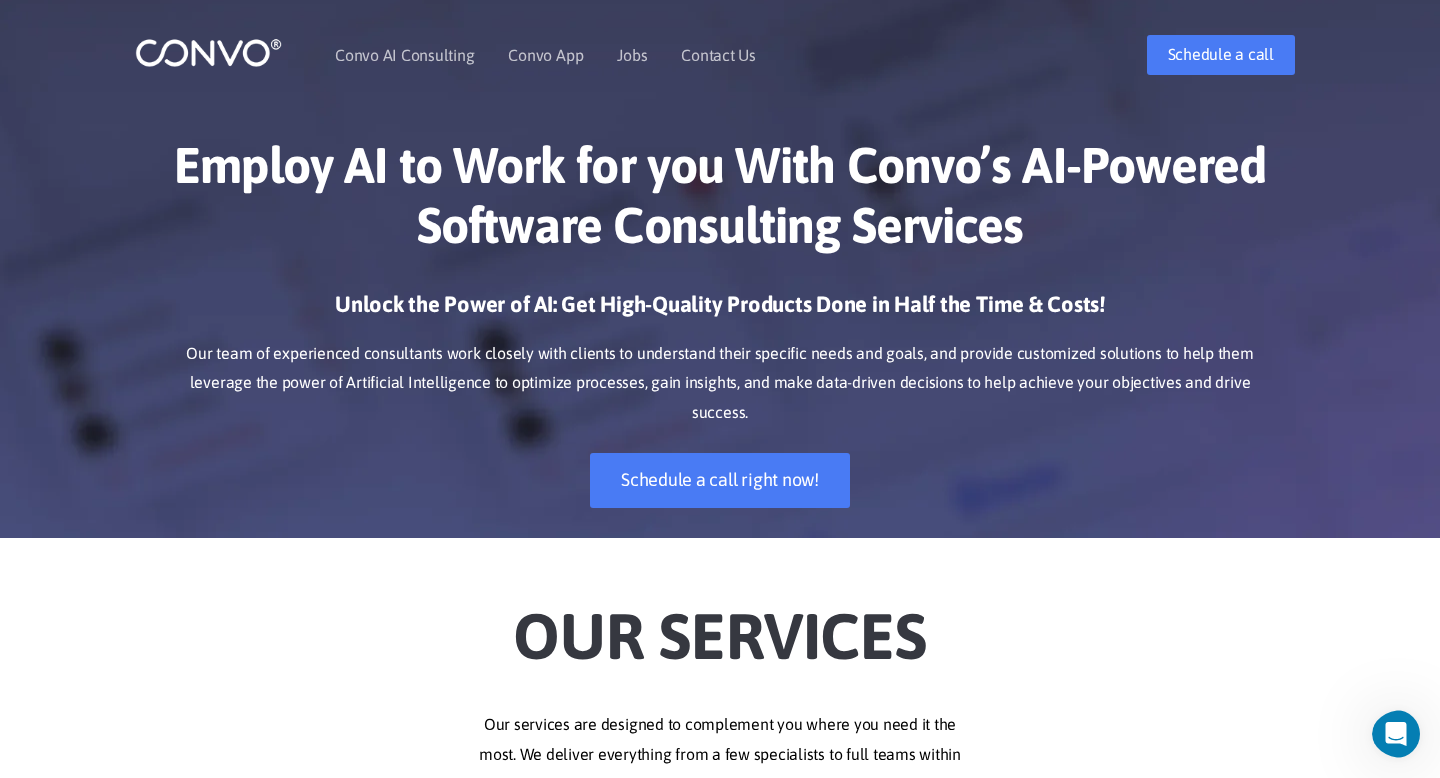 click at bounding box center (24, 6294) 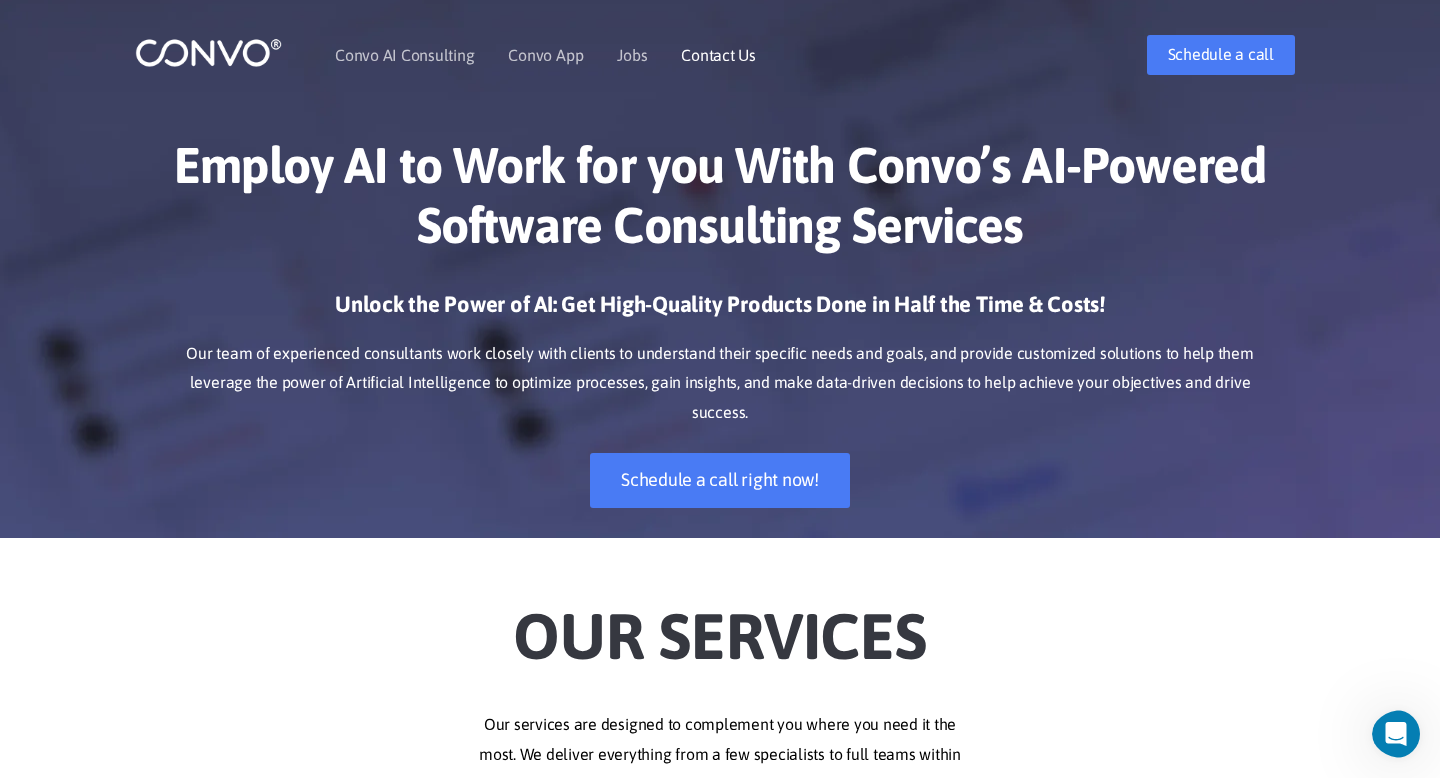 click on "Contact Us" at bounding box center [718, 55] 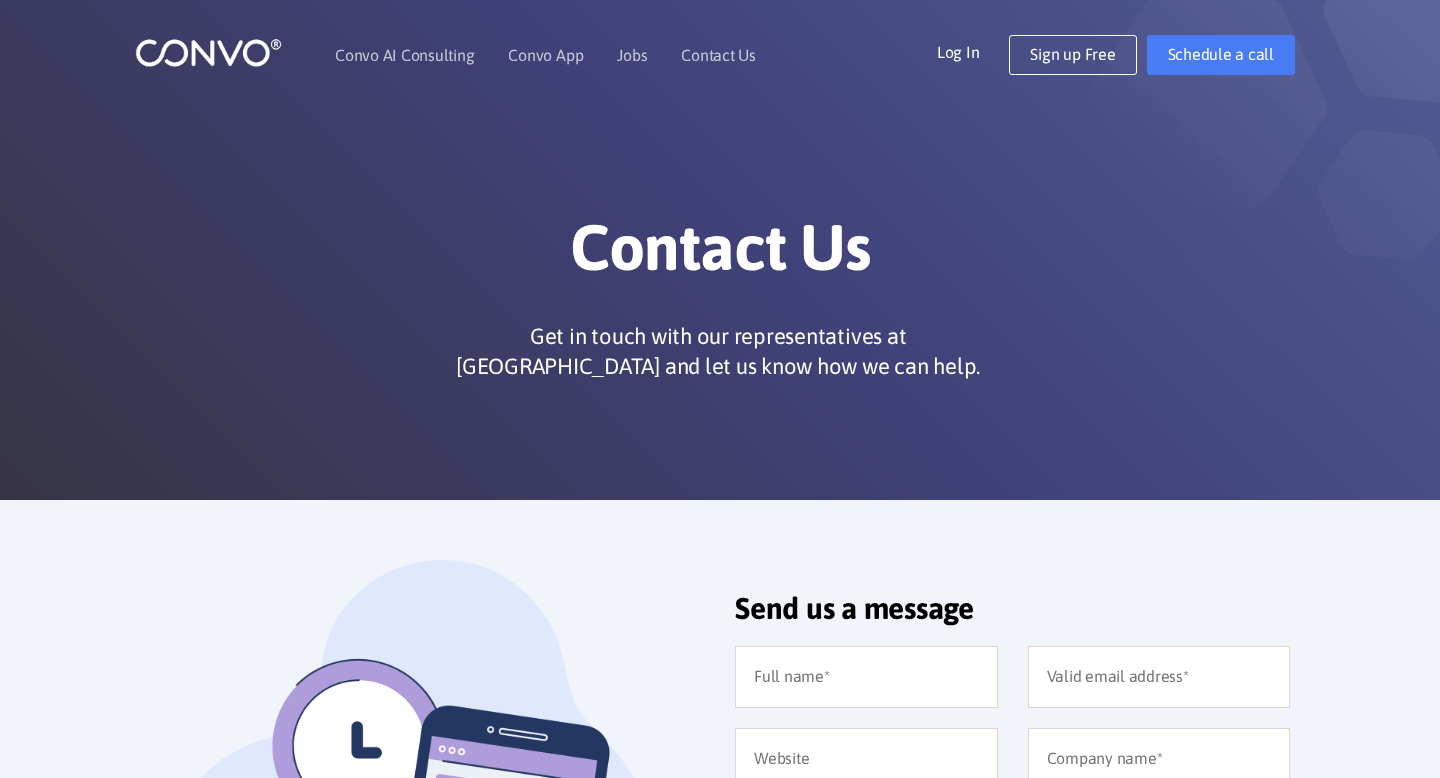 scroll, scrollTop: 0, scrollLeft: 0, axis: both 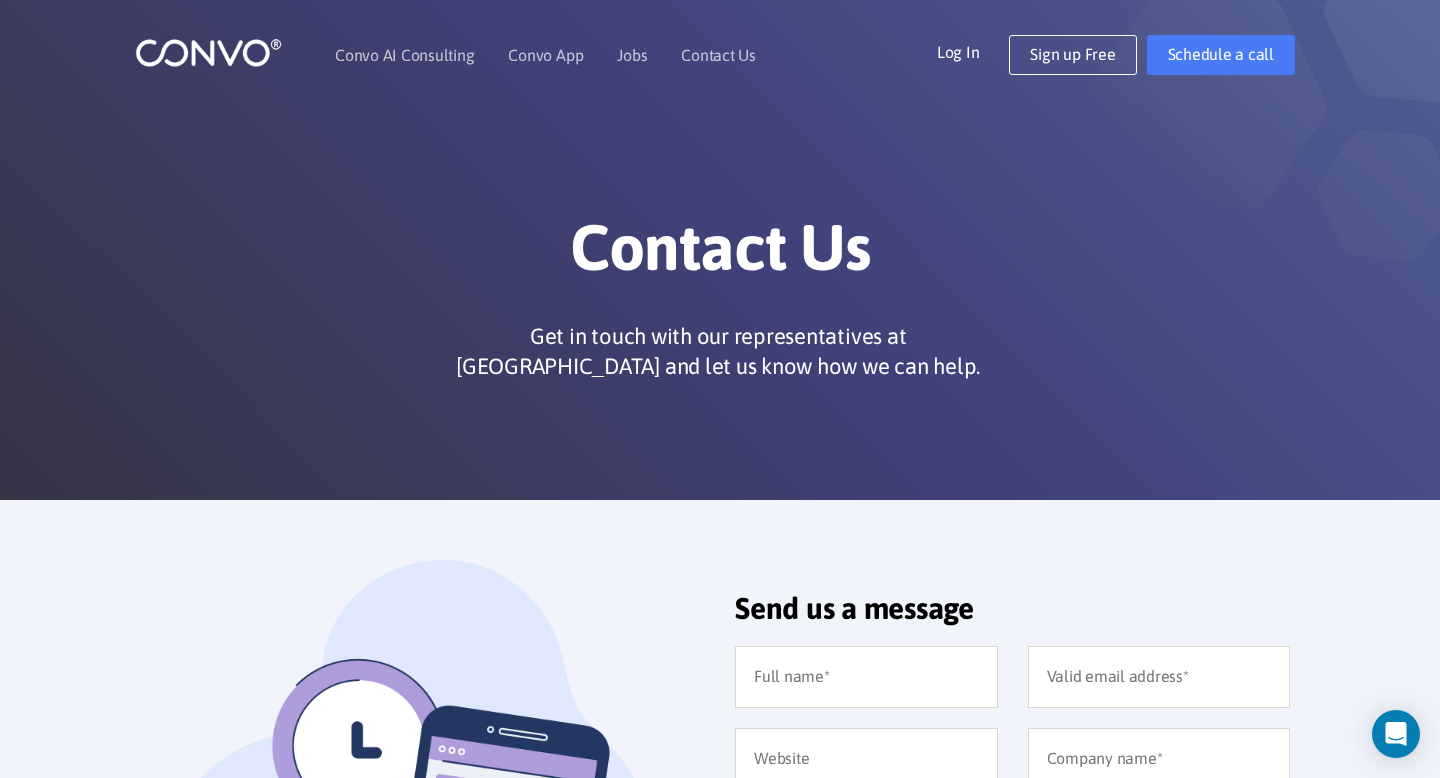 click at bounding box center [208, 52] 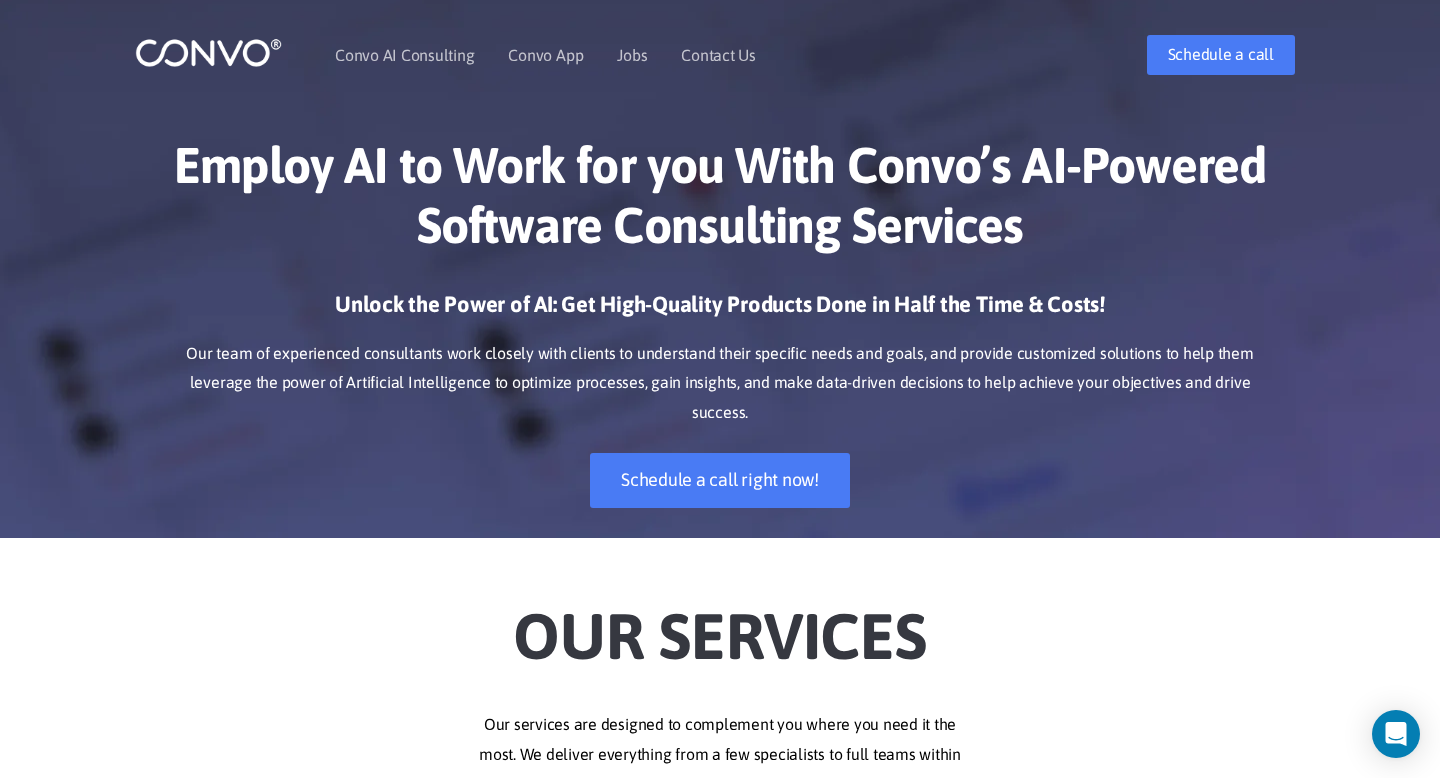 scroll, scrollTop: 0, scrollLeft: 0, axis: both 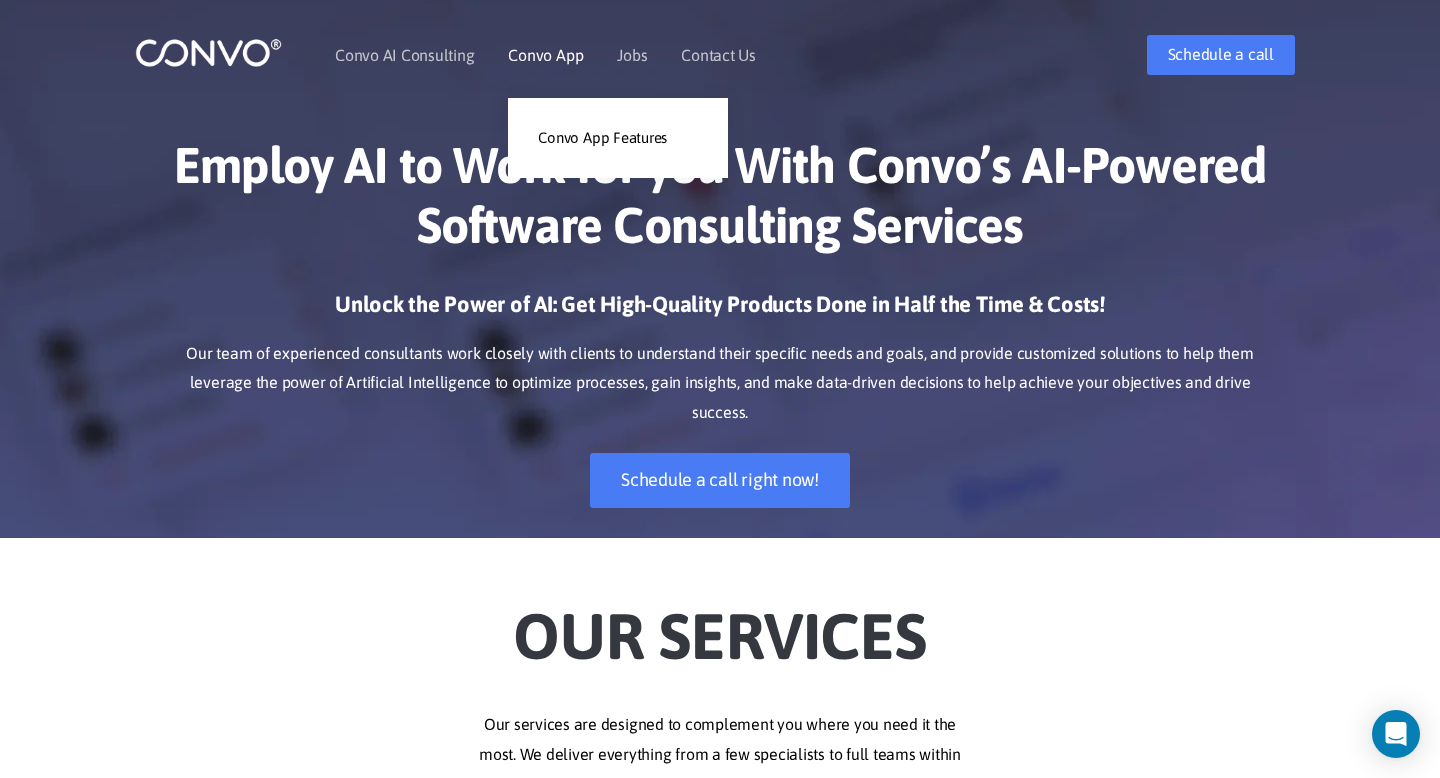 click on "Convo App
Convo App Features" at bounding box center (545, 55) 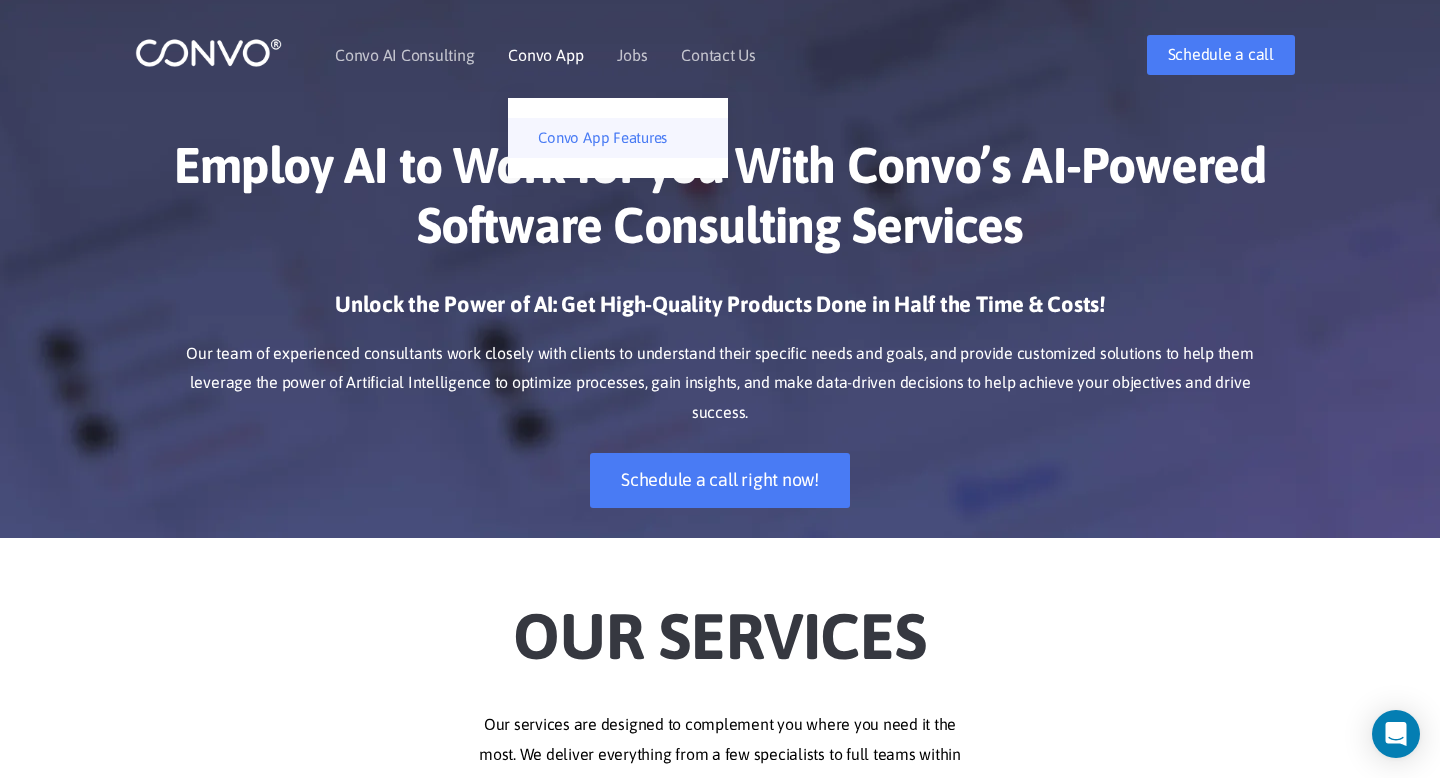 click on "Convo App Features" at bounding box center [618, 138] 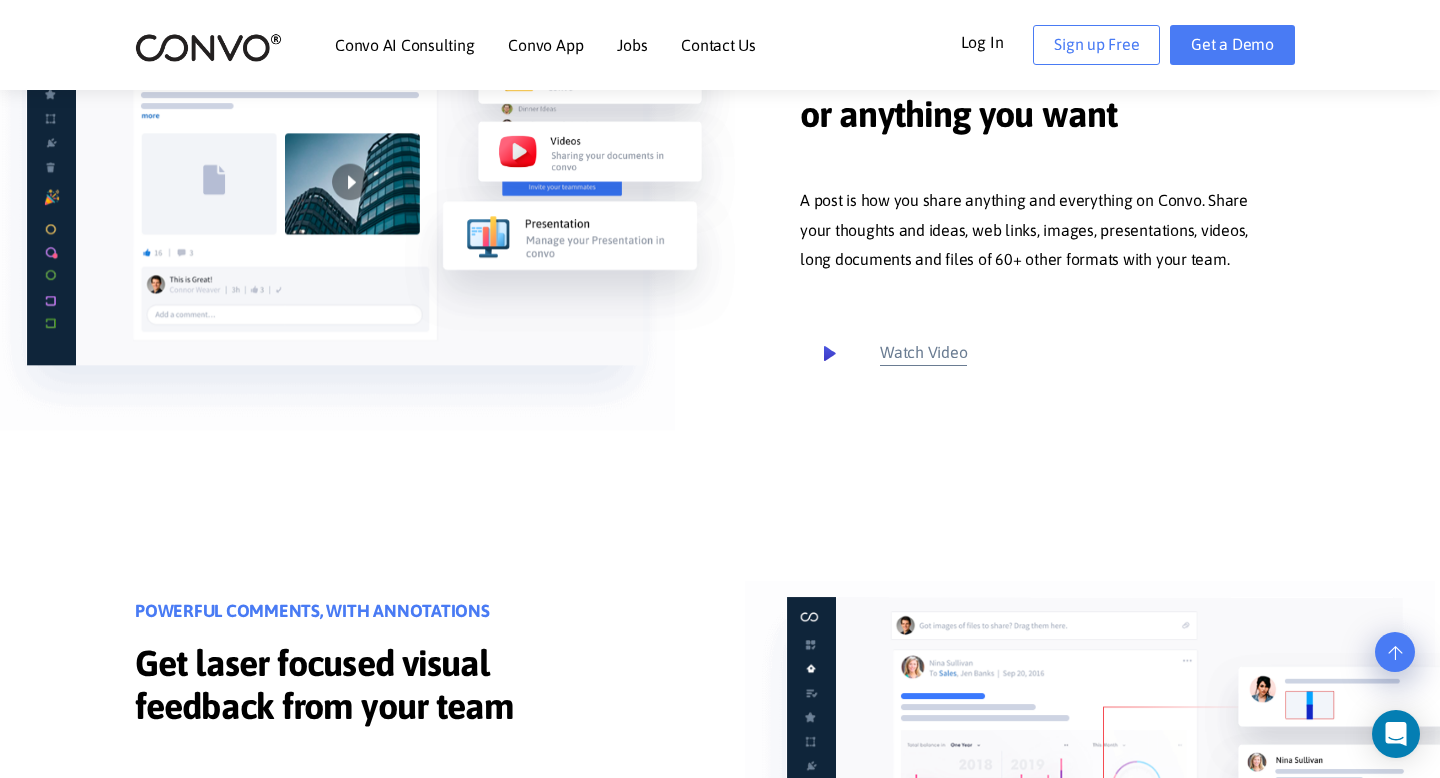 scroll, scrollTop: 963, scrollLeft: 0, axis: vertical 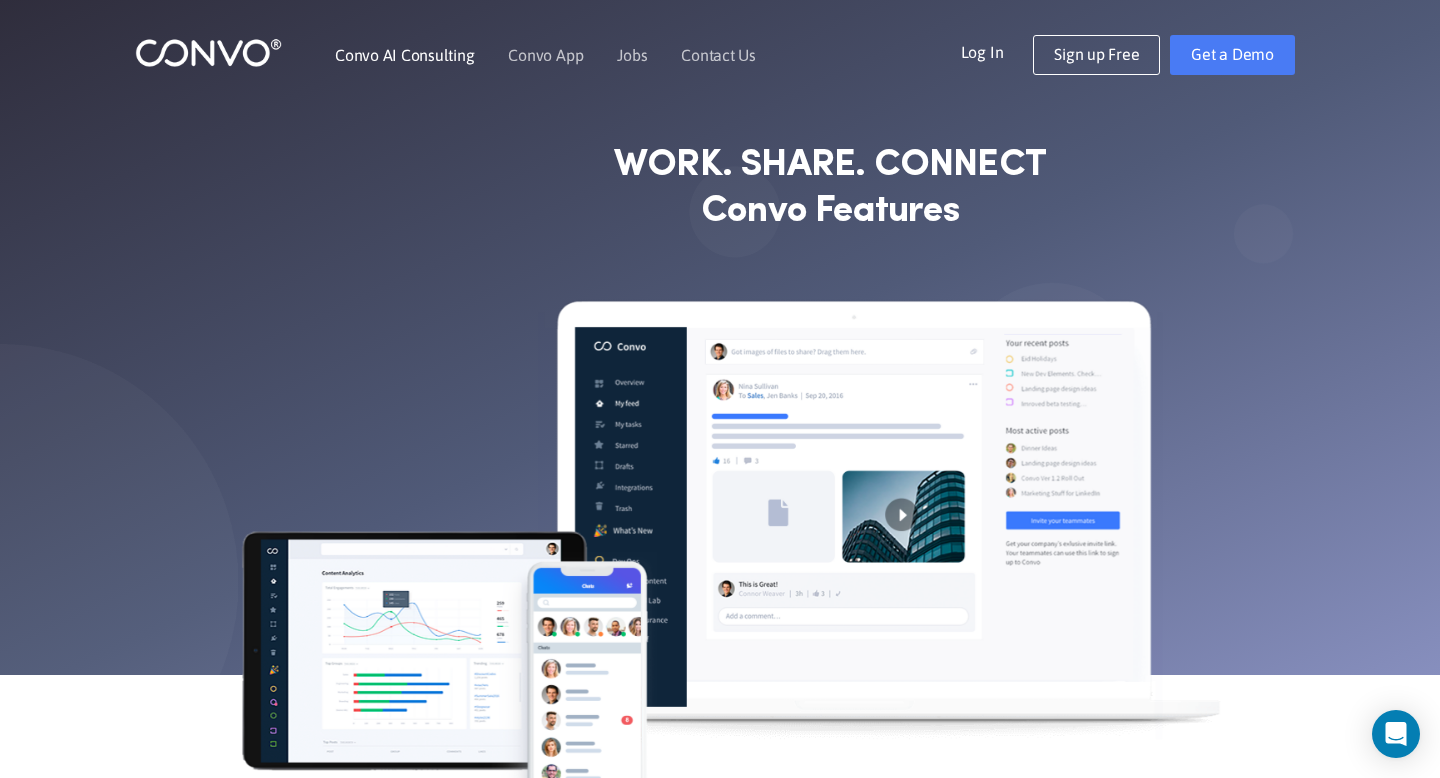click on "Convo AI Consulting" at bounding box center [404, 55] 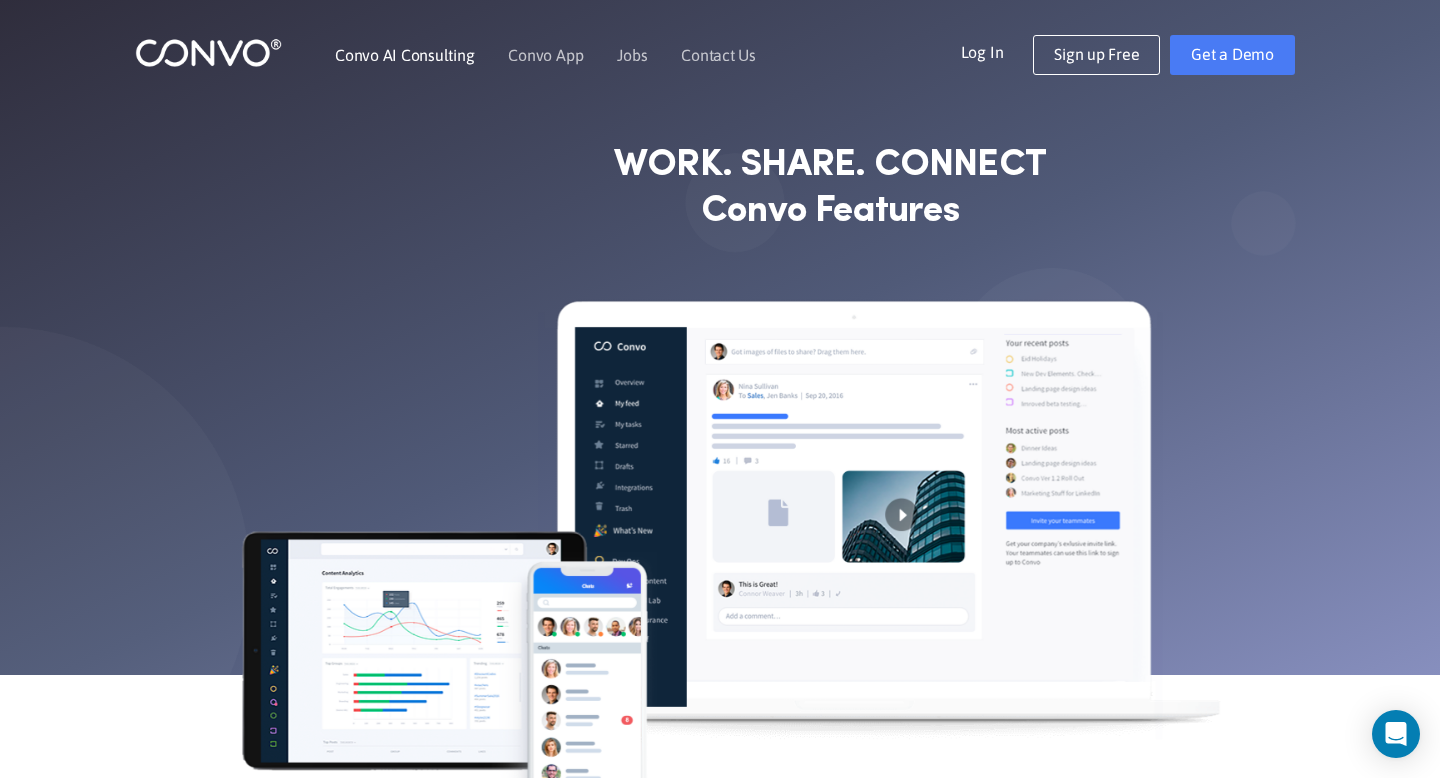 click on "Convo AI Consulting" at bounding box center [404, 55] 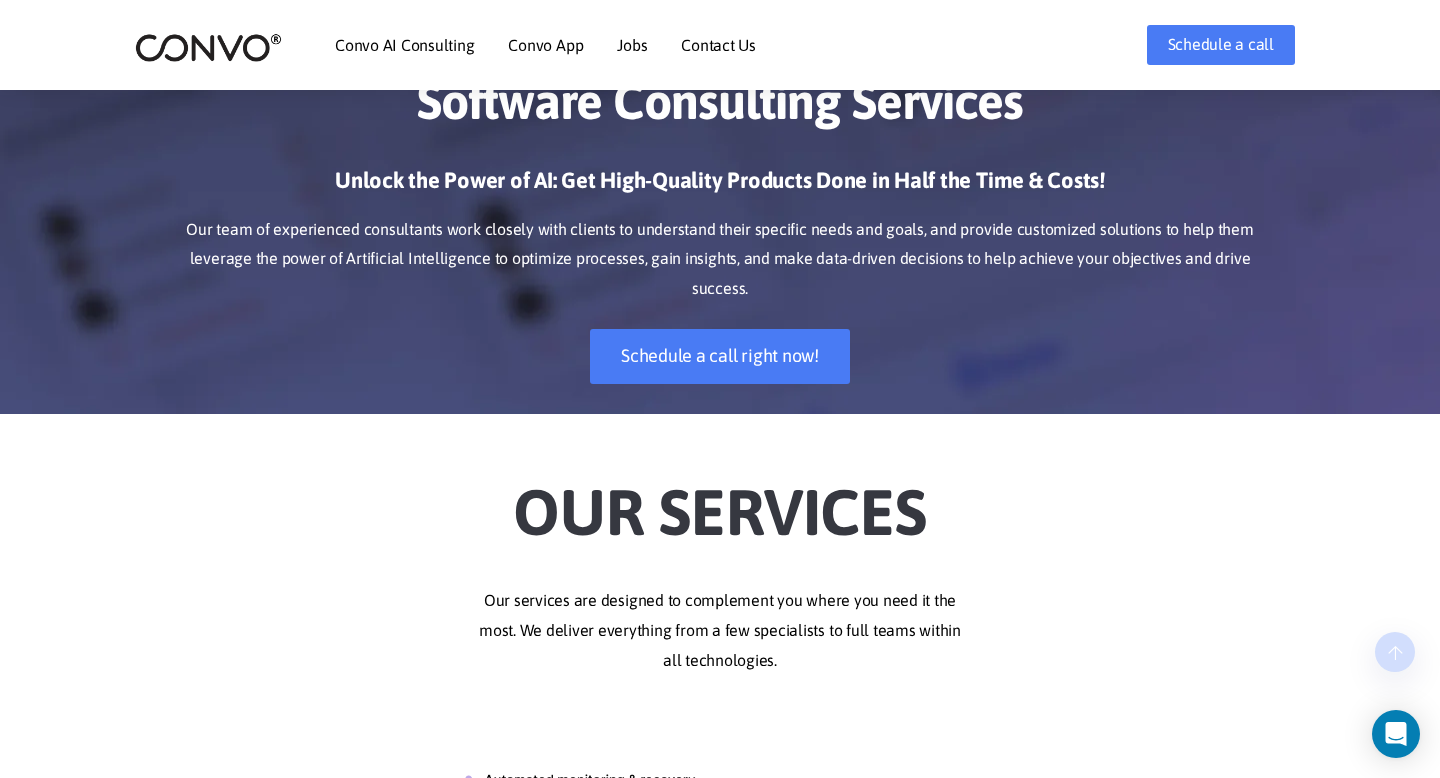 scroll, scrollTop: 606, scrollLeft: 0, axis: vertical 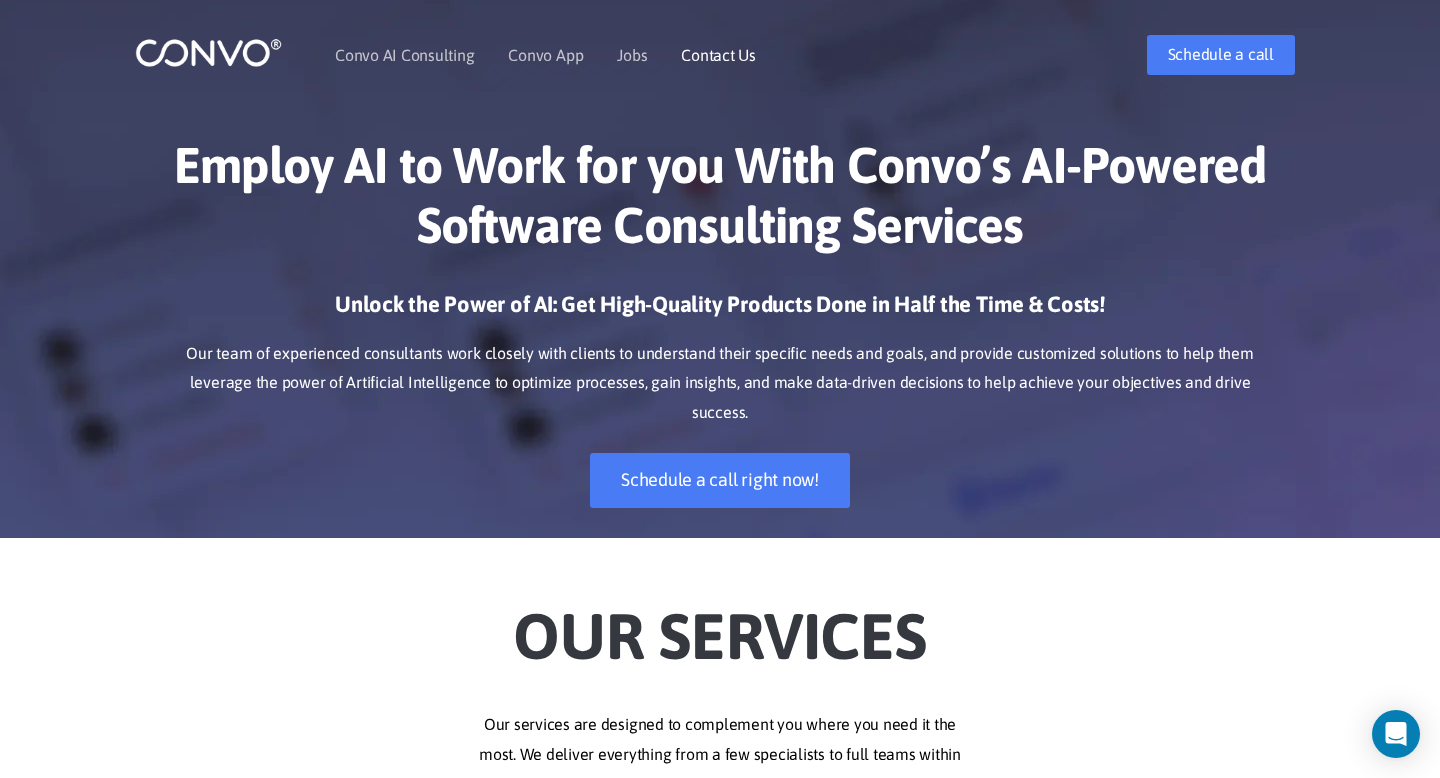 click on "Contact Us" at bounding box center (718, 55) 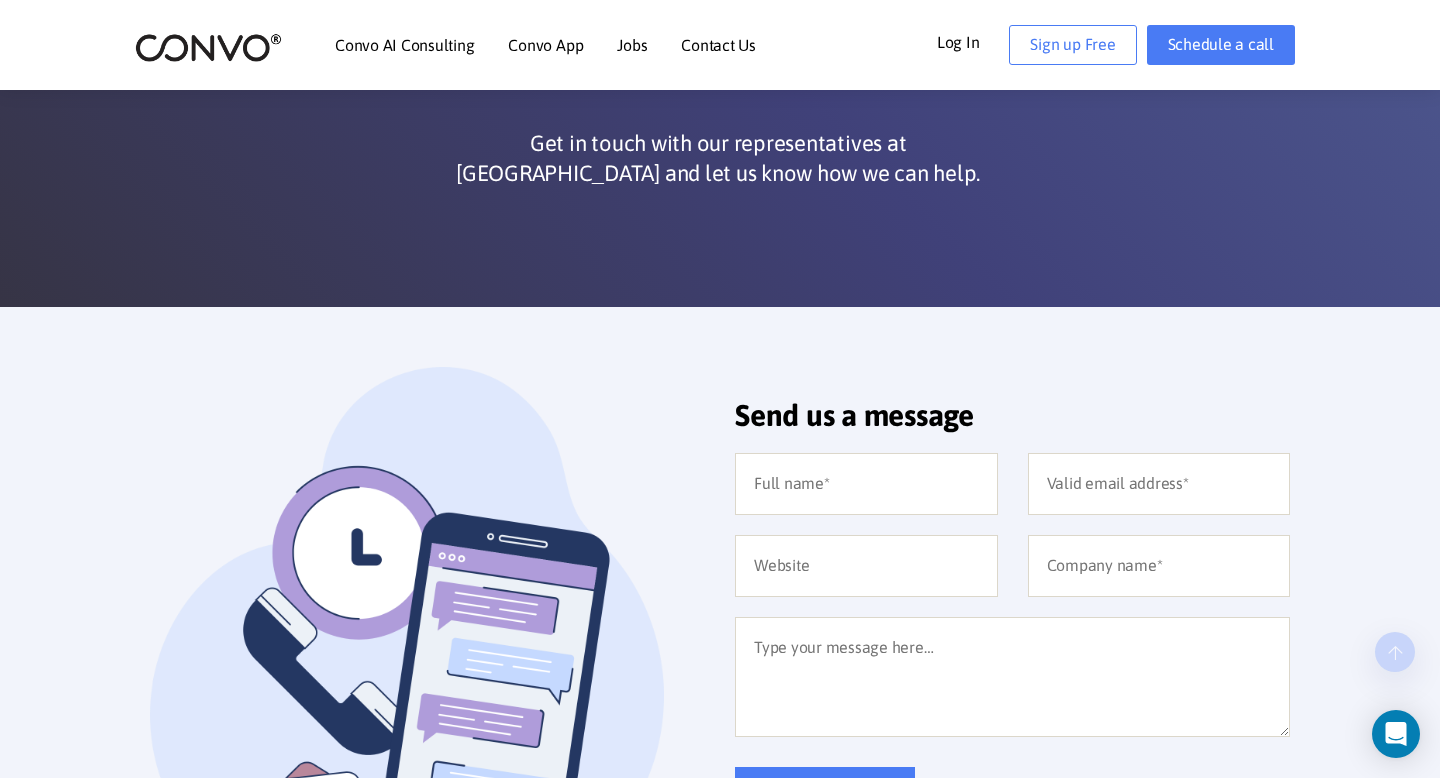 scroll, scrollTop: 904, scrollLeft: 0, axis: vertical 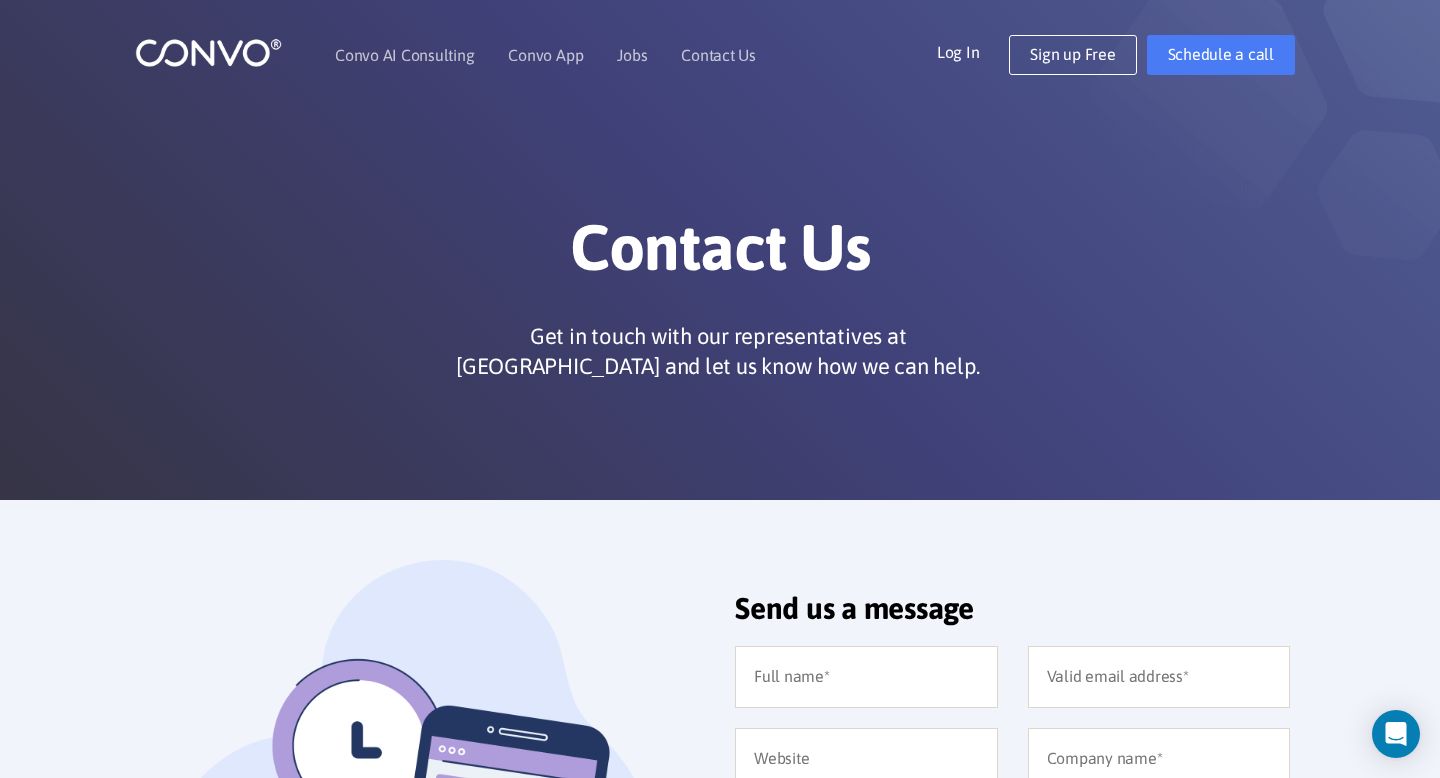click at bounding box center [20, 2477] 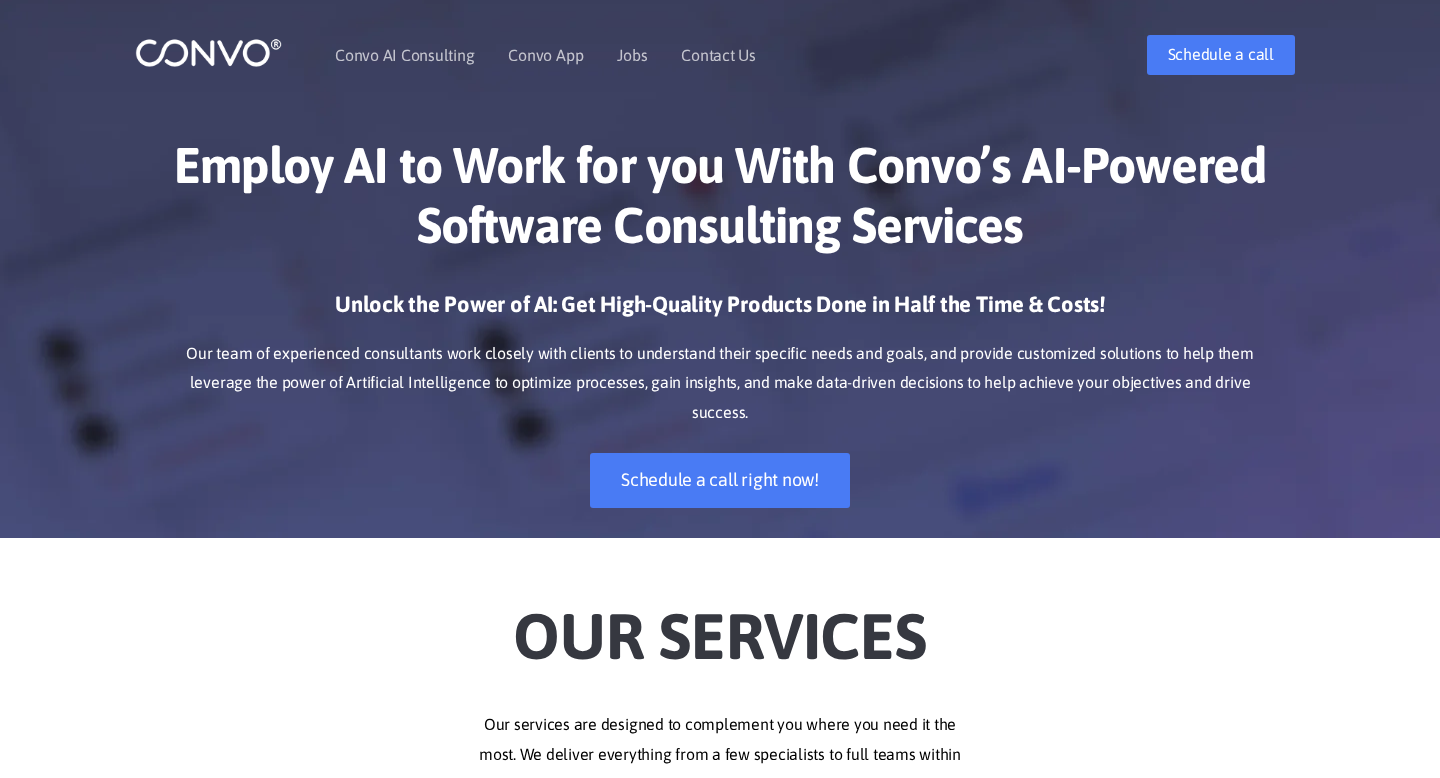 scroll, scrollTop: 0, scrollLeft: 0, axis: both 